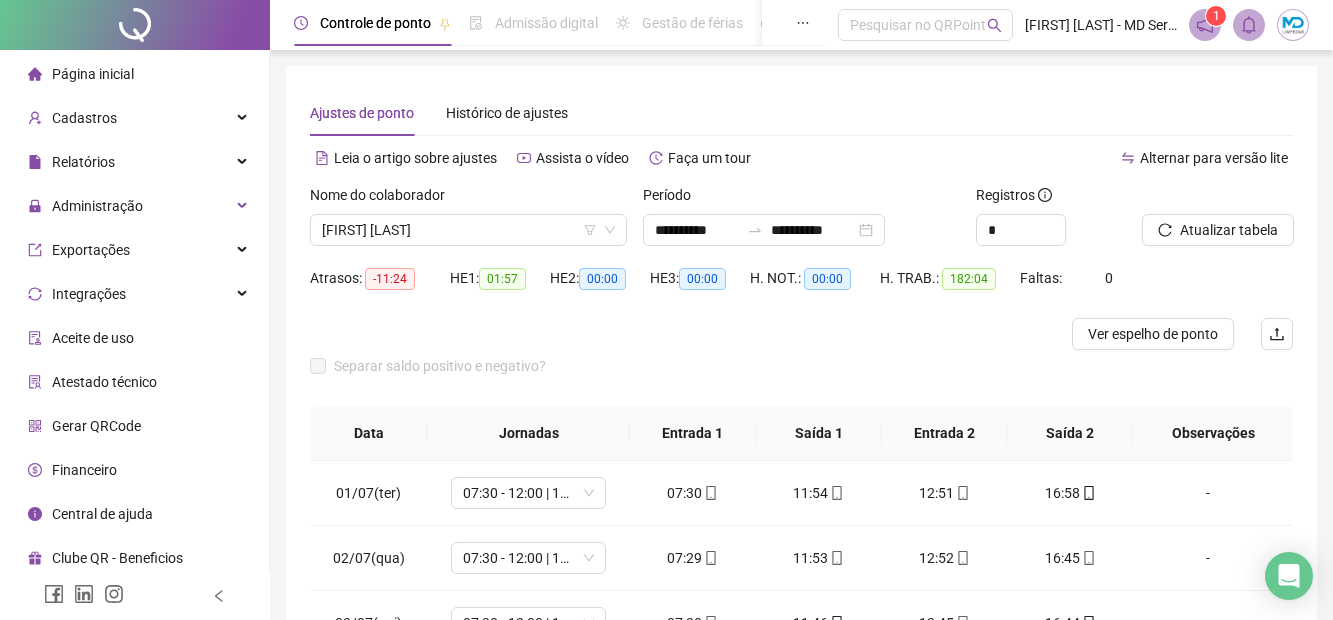 scroll, scrollTop: 46, scrollLeft: 0, axis: vertical 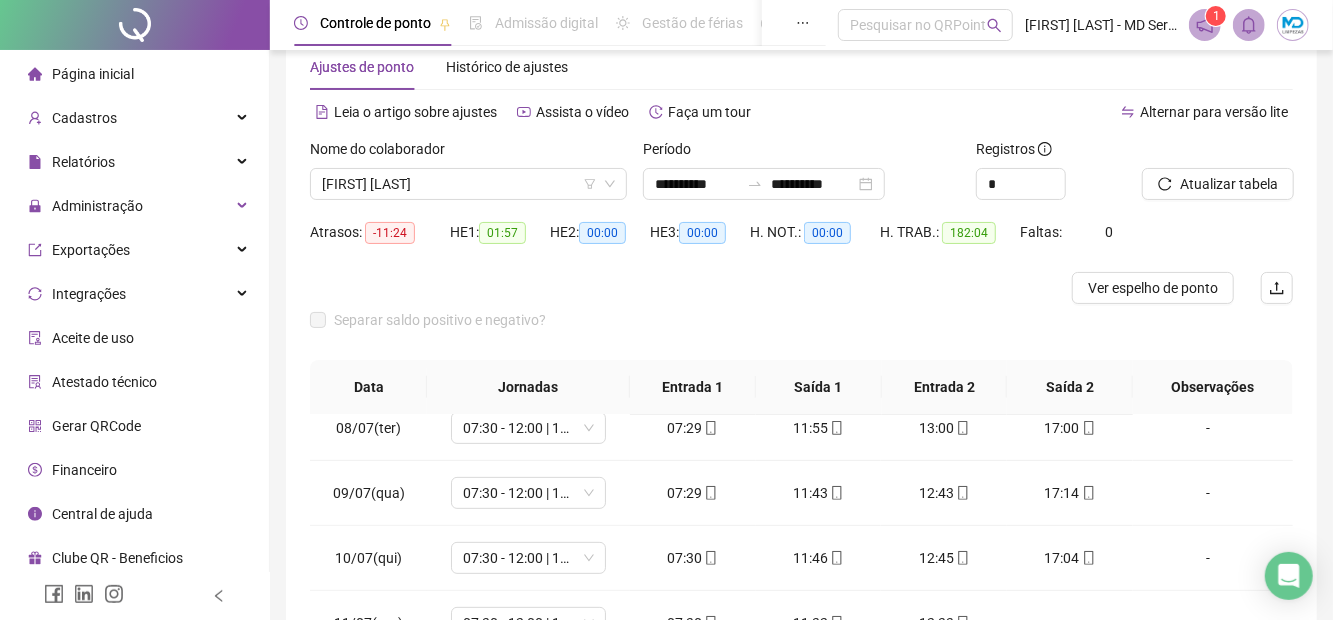 click on "+" at bounding box center (1070, 623) 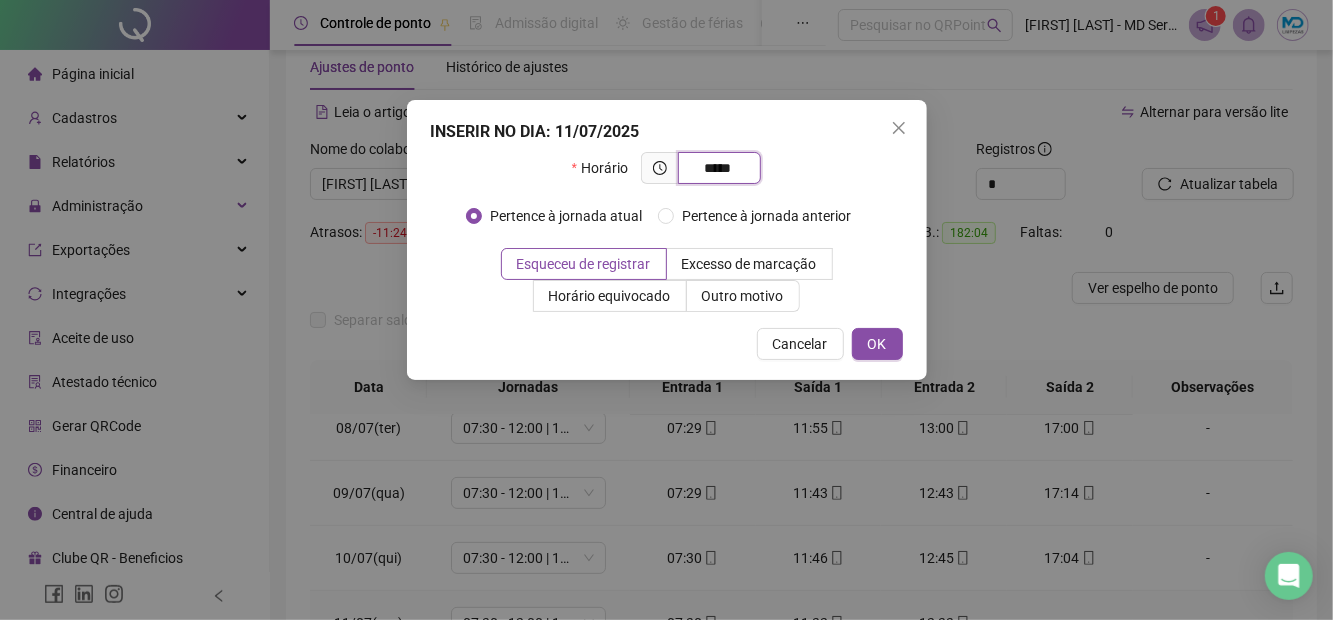 type on "*****" 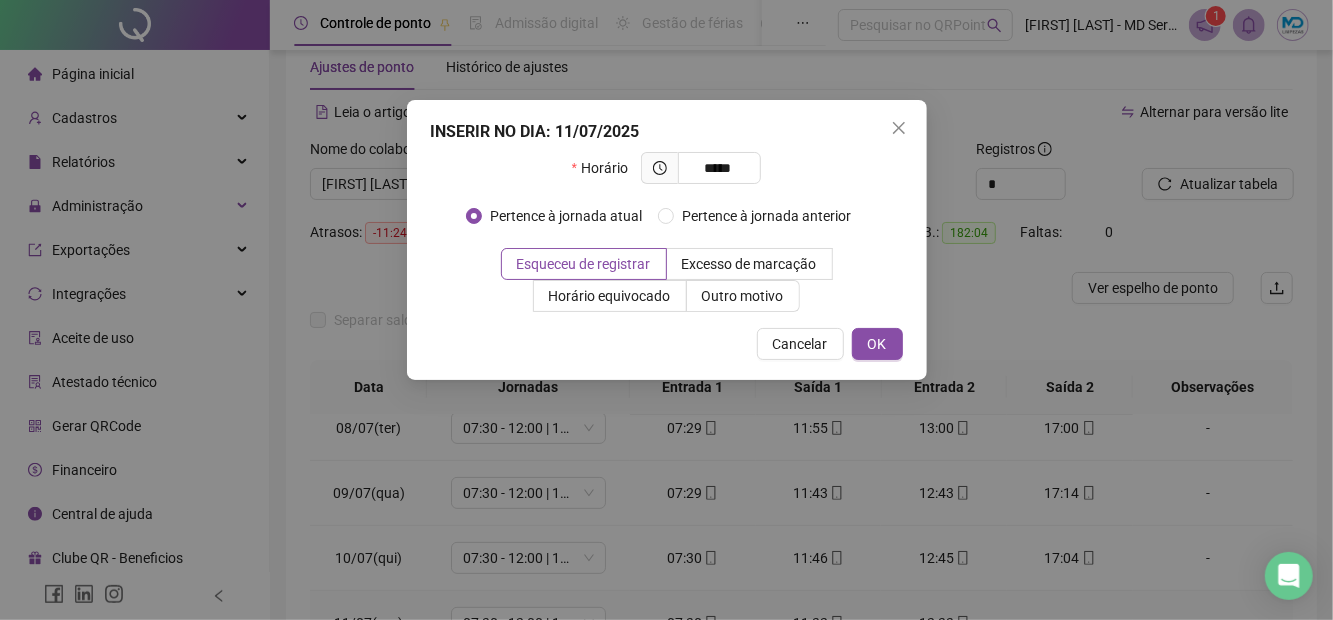click on "OK" at bounding box center [877, 344] 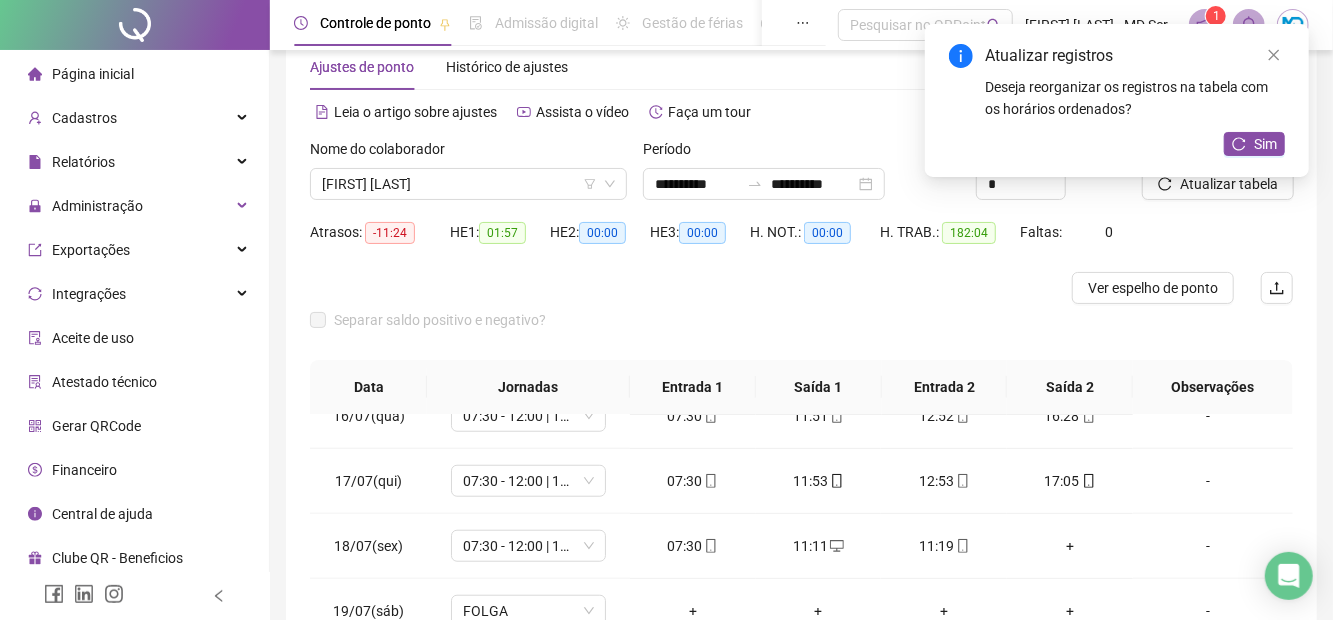 scroll, scrollTop: 1030, scrollLeft: 0, axis: vertical 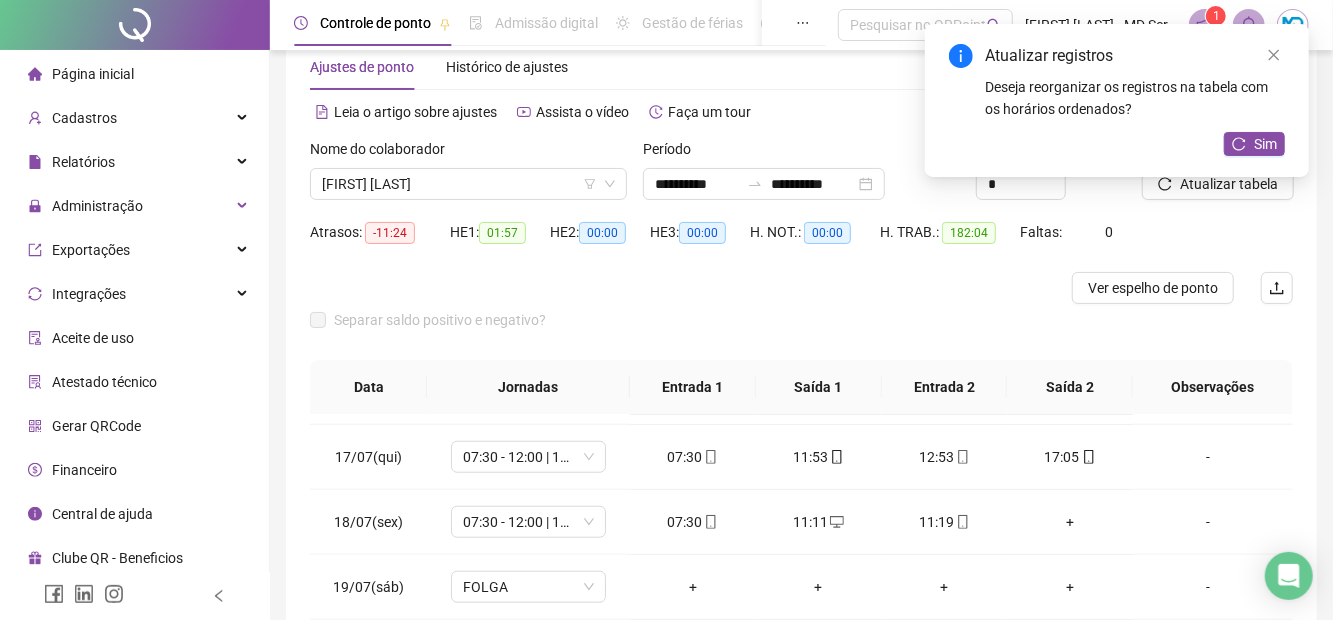 click on "+" at bounding box center [1070, 522] 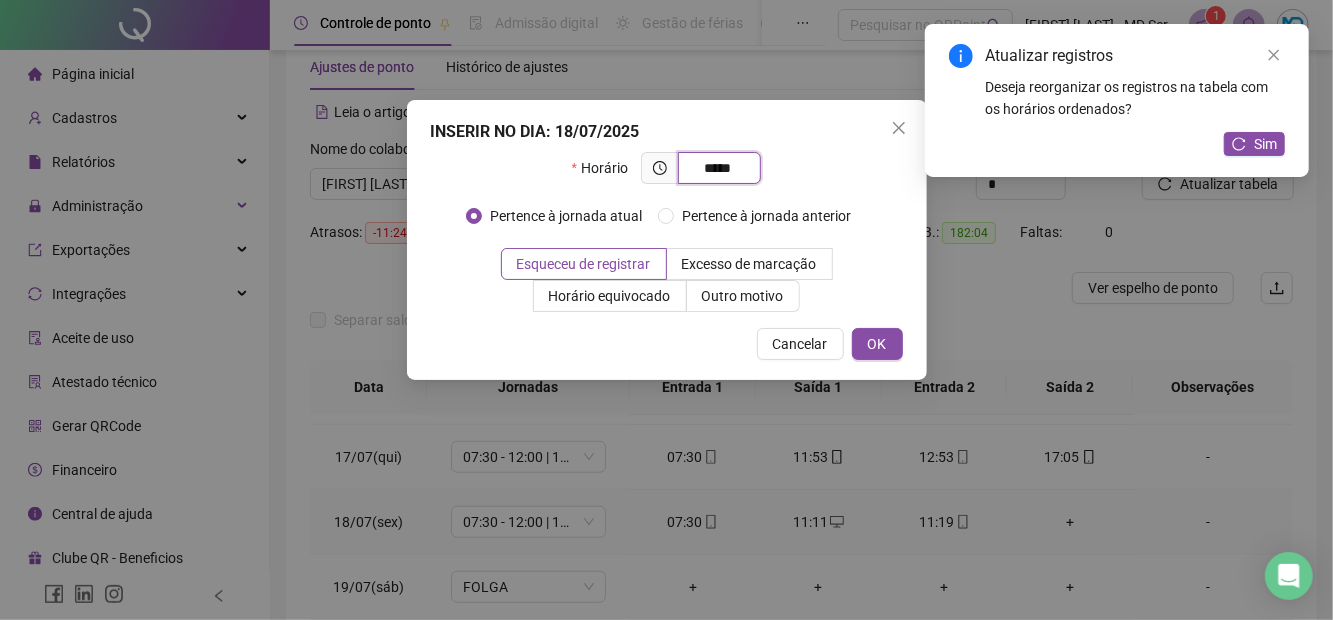 type on "*****" 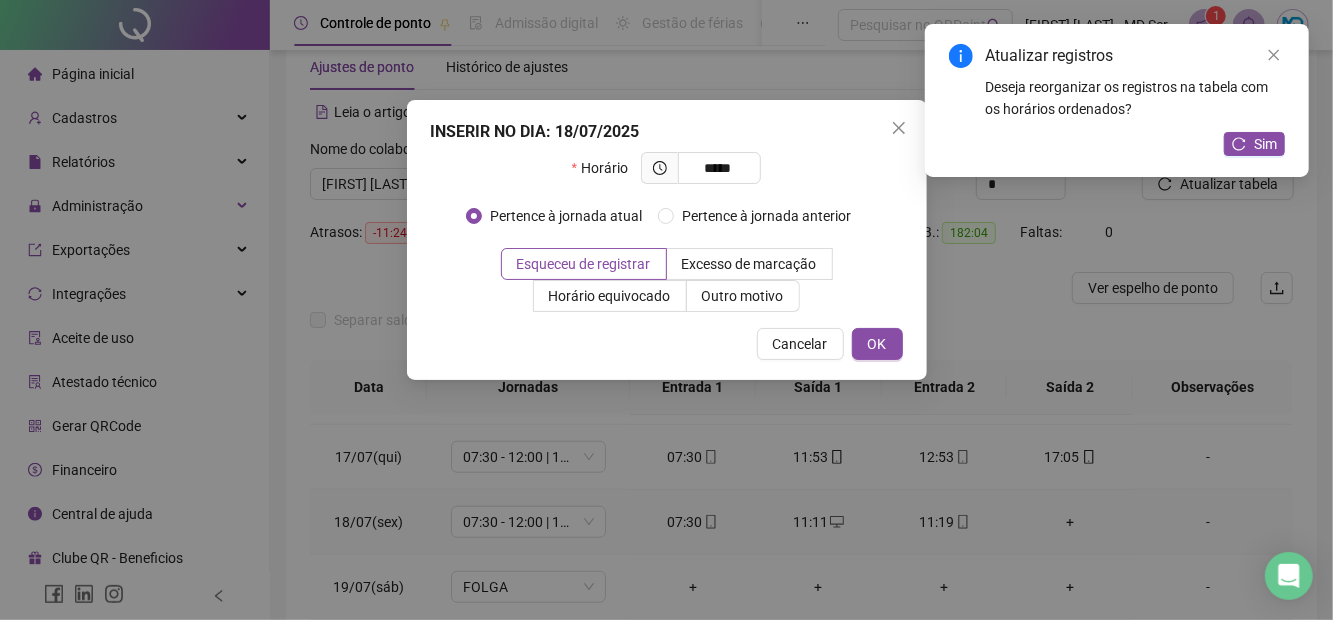 click on "Cancelar" at bounding box center (800, 344) 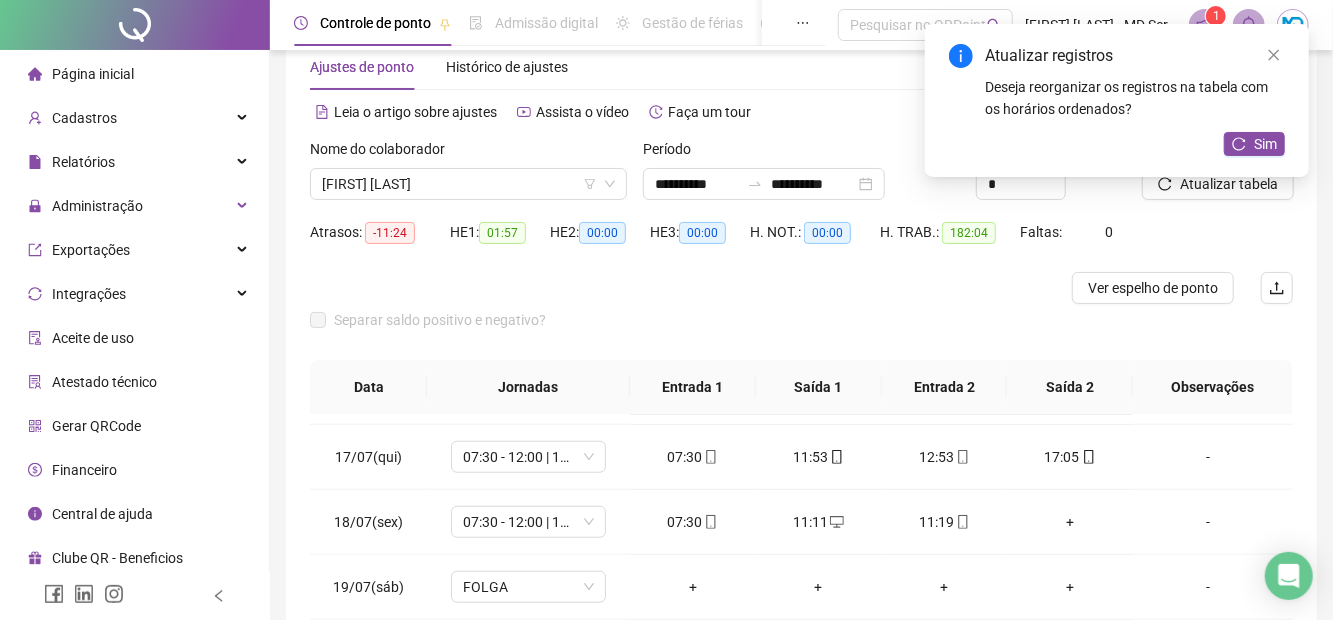 click on "INSERIR NO DIA :   18/07/2025 Horário ***** Pertence à jornada atual Pertence à jornada anterior Esqueceu de registrar Excesso de marcação Horário equivocado Outro motivo Motivo Cancelar OK" at bounding box center [666, 310] 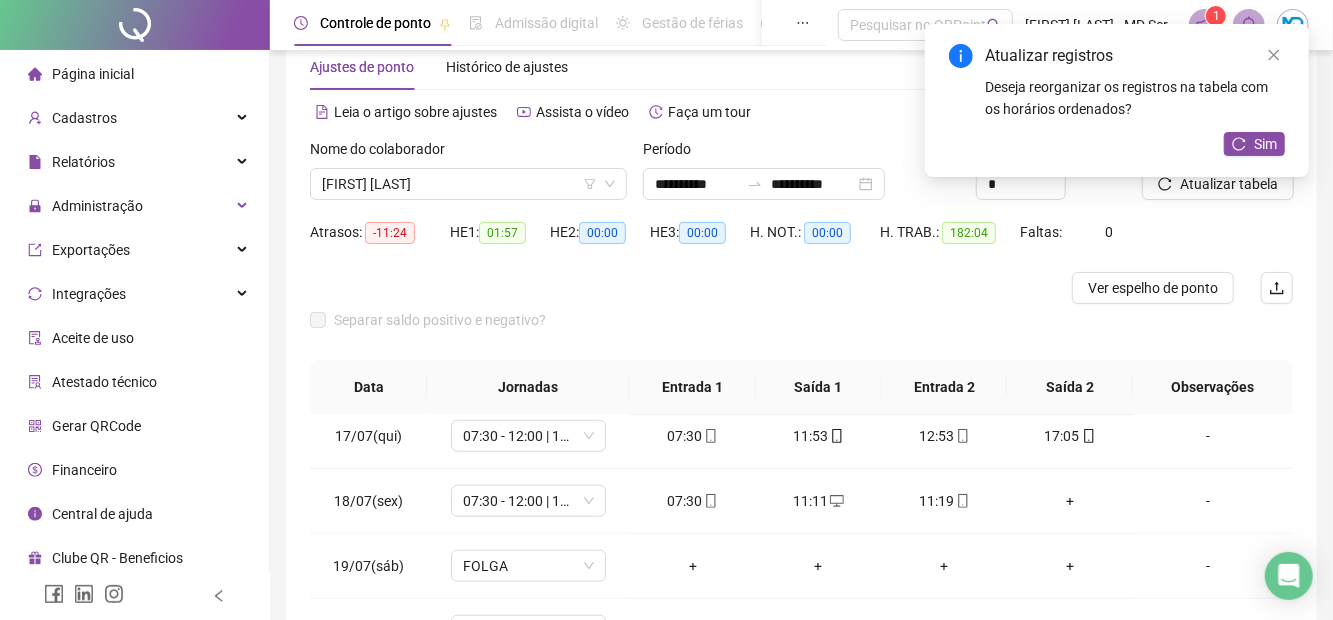 scroll, scrollTop: 1031, scrollLeft: 0, axis: vertical 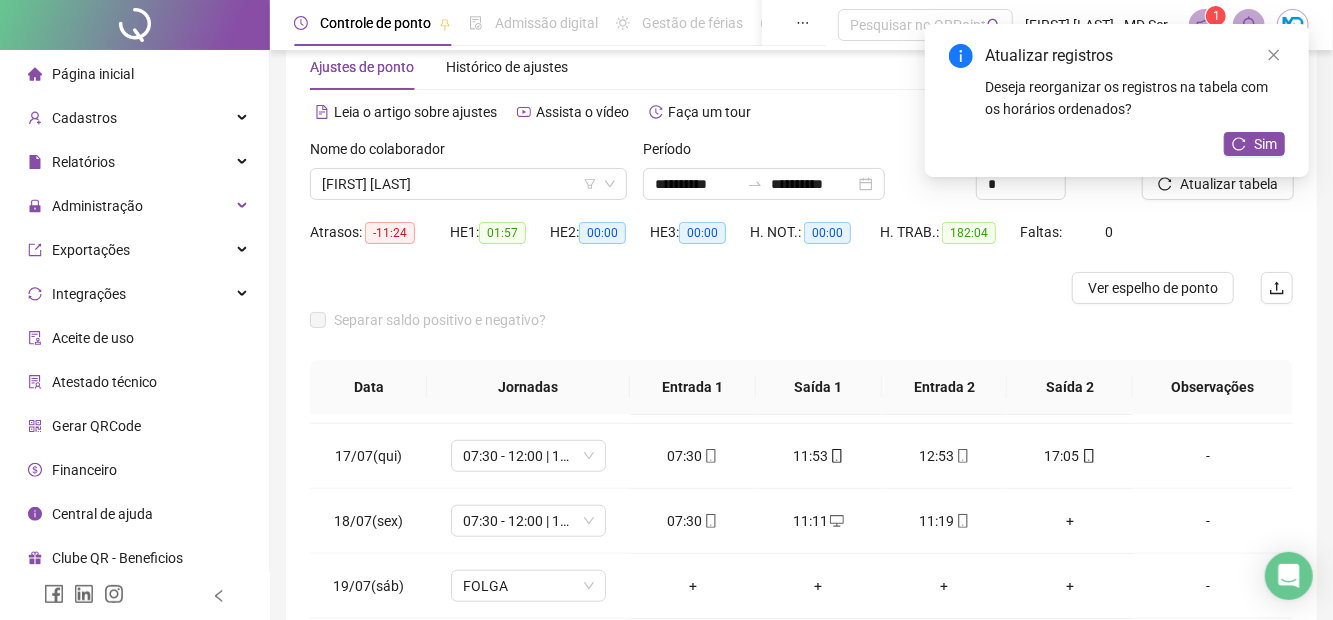 click on "Sim" at bounding box center (1254, 144) 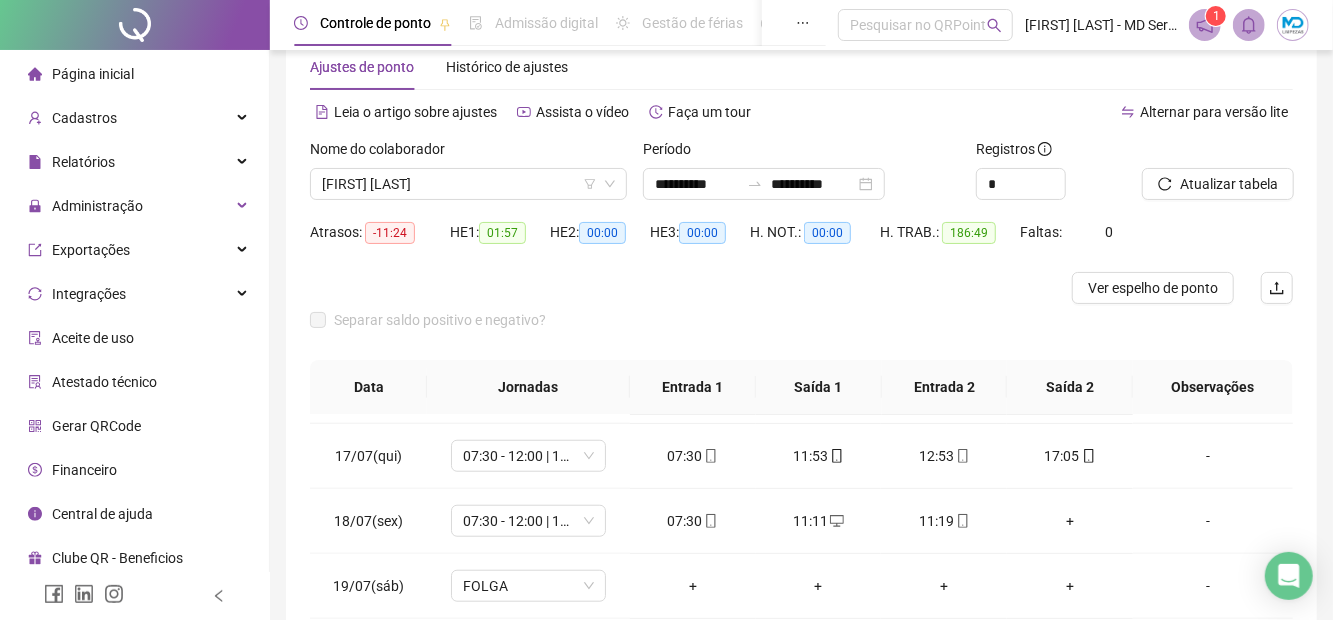 click on "+" at bounding box center [1070, 521] 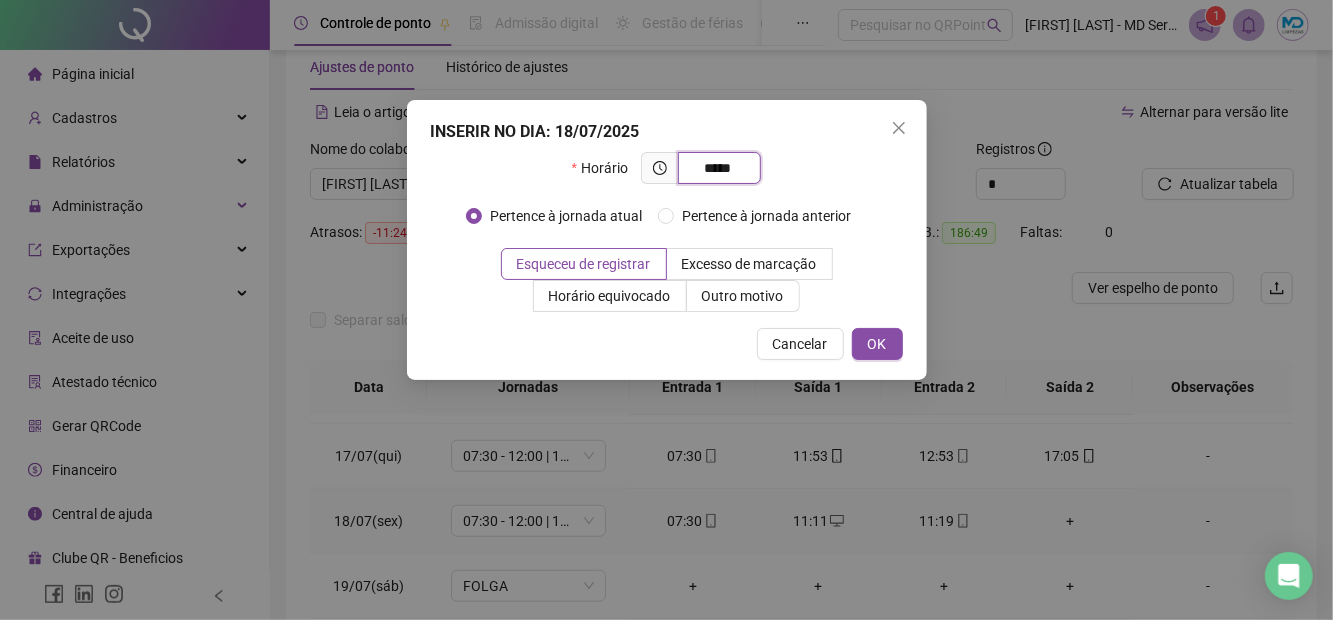 type on "*****" 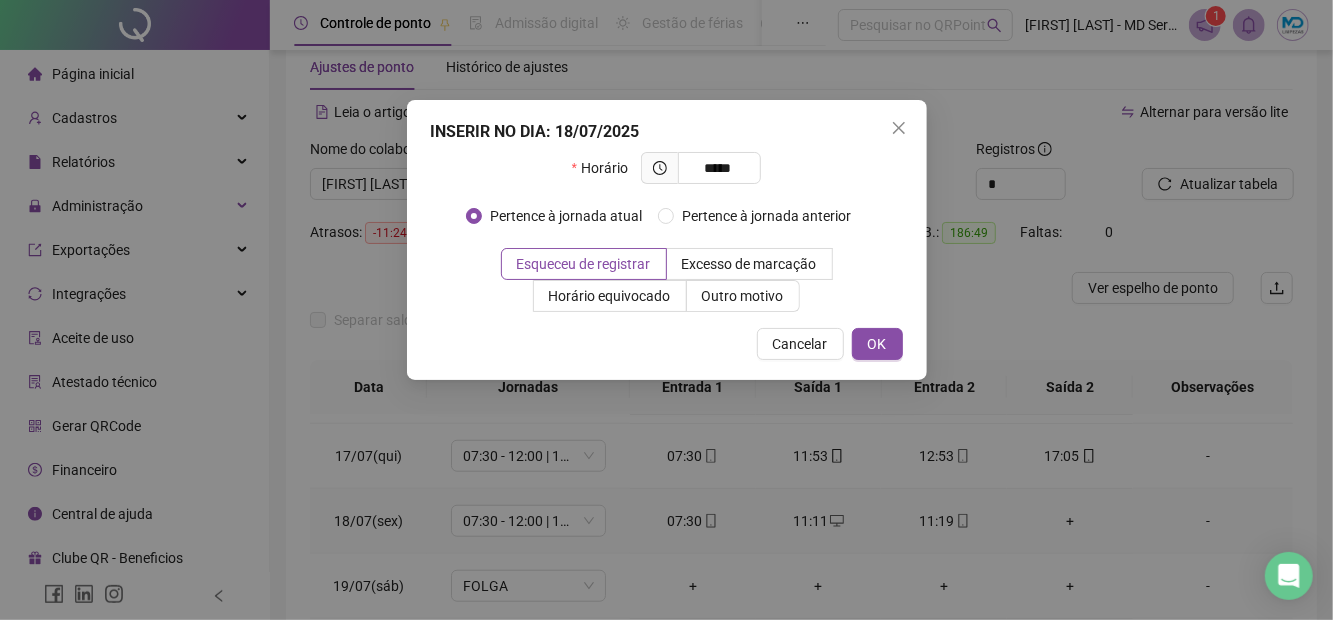 click on "OK" at bounding box center [877, 344] 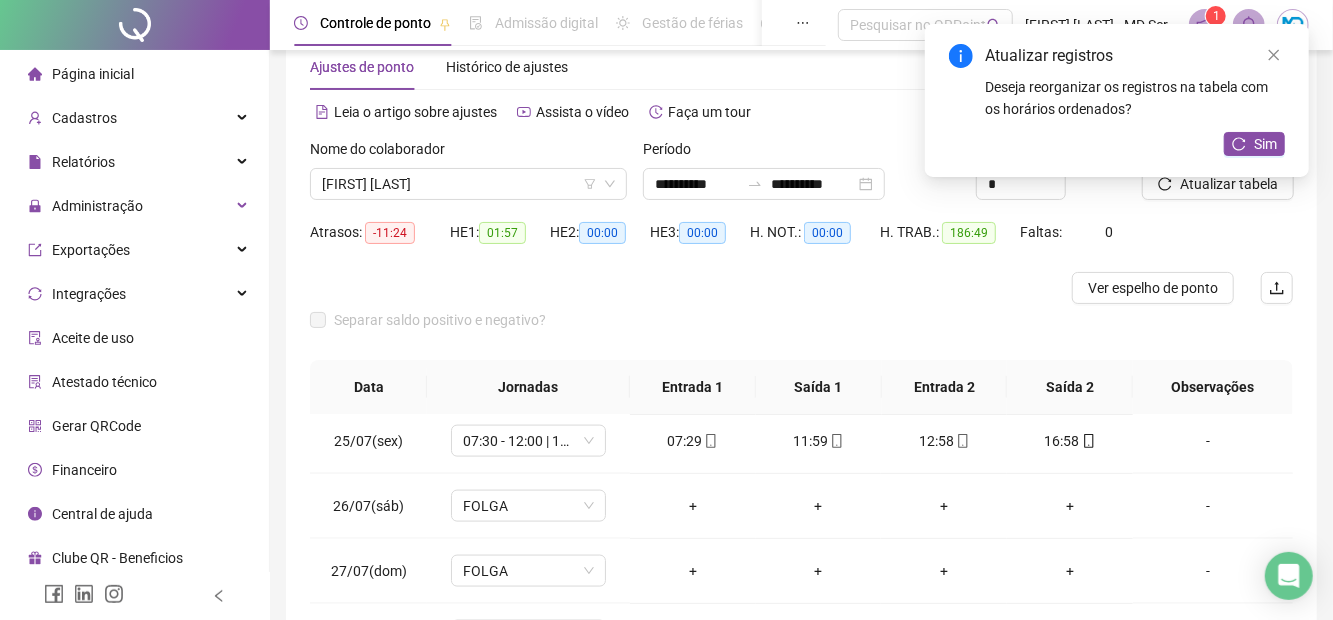 scroll, scrollTop: 1578, scrollLeft: 0, axis: vertical 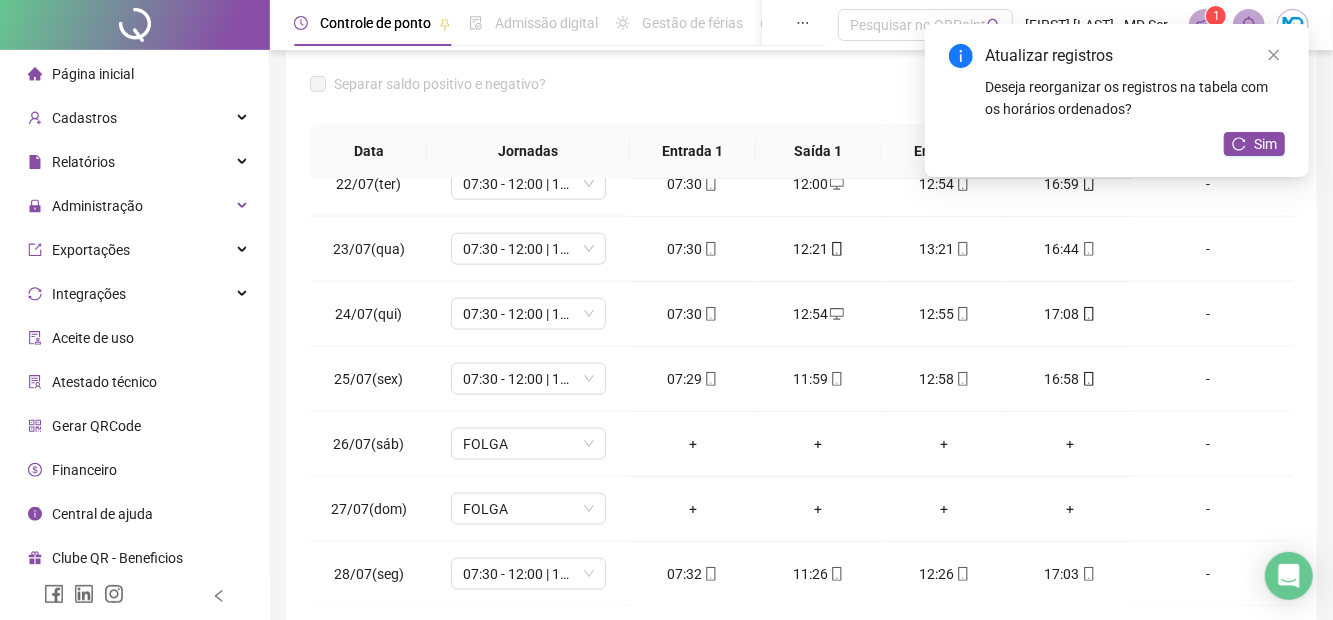 click on "Sim" at bounding box center (1265, 144) 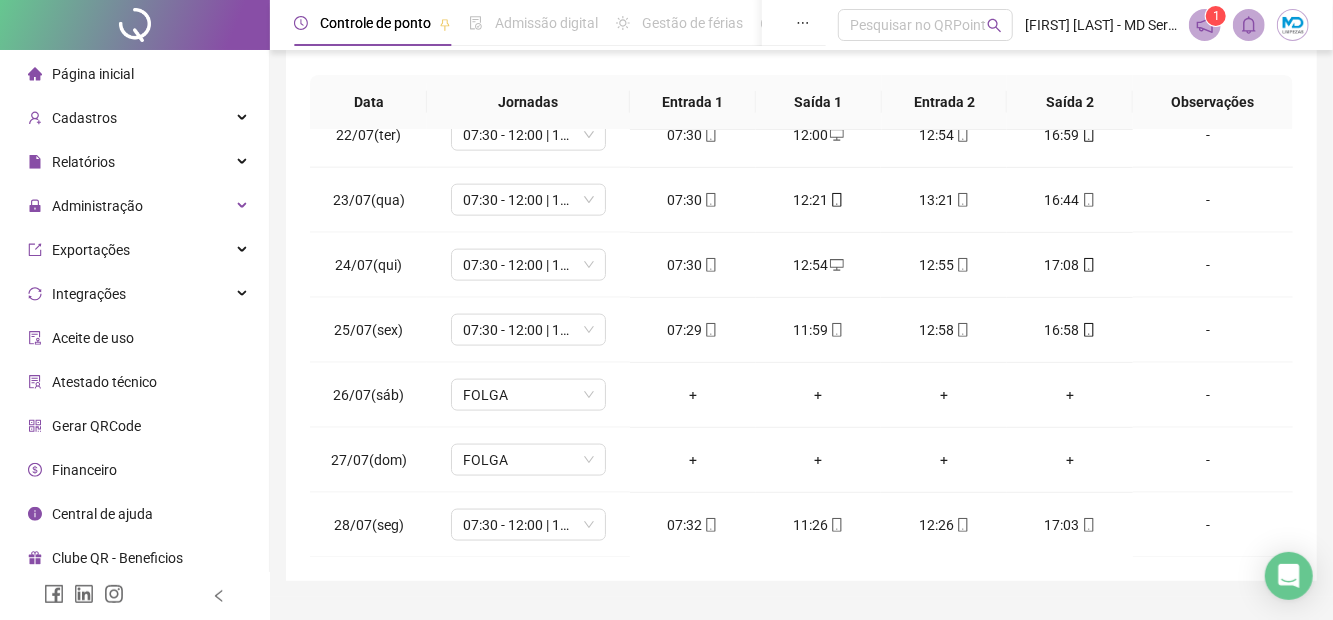 scroll, scrollTop: 344, scrollLeft: 0, axis: vertical 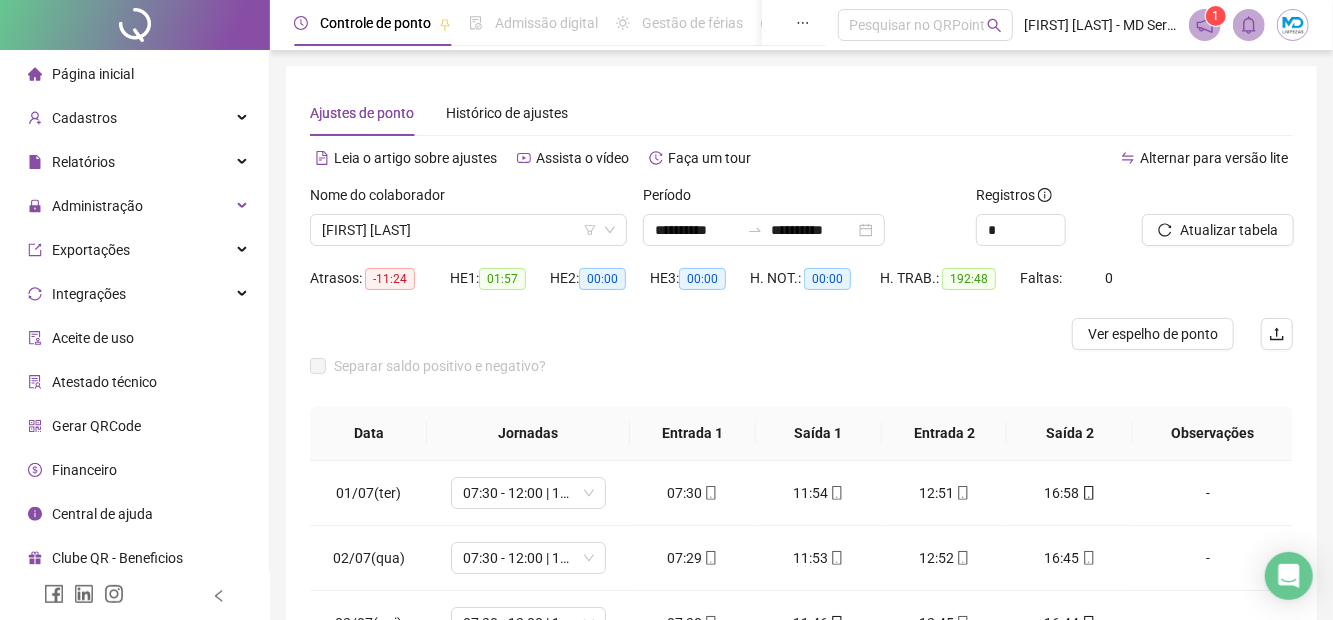 click on "Relatórios" at bounding box center [71, 162] 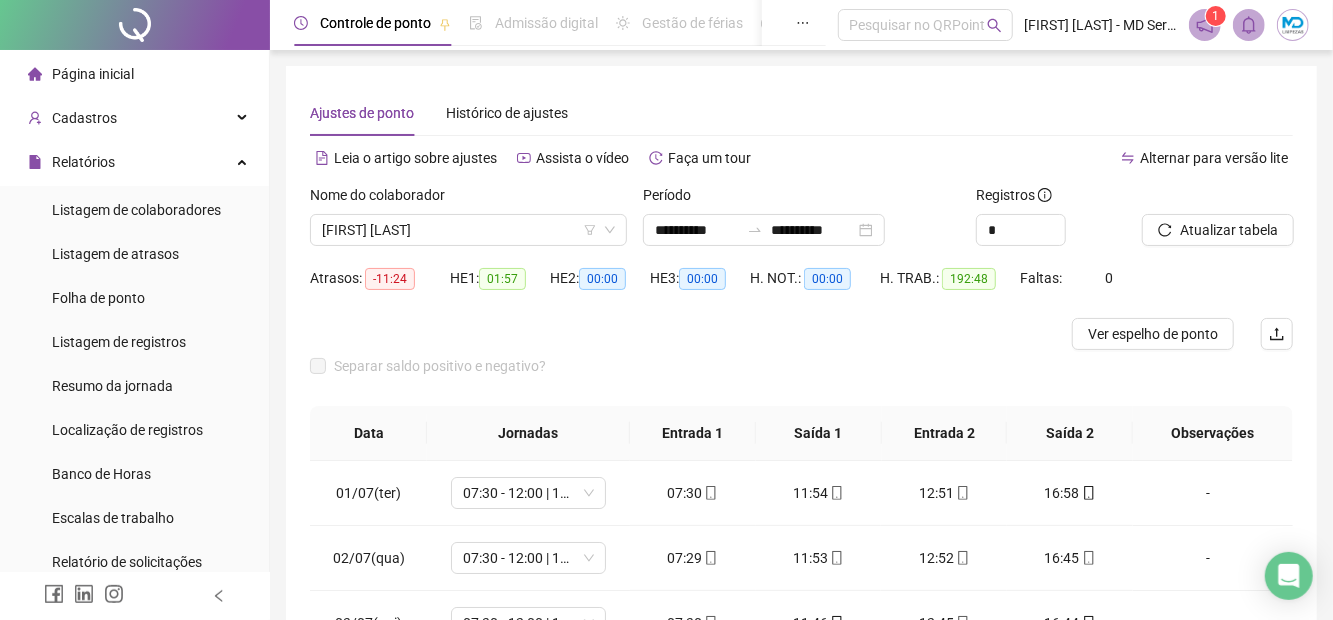 click on "Folha de ponto" at bounding box center [98, 298] 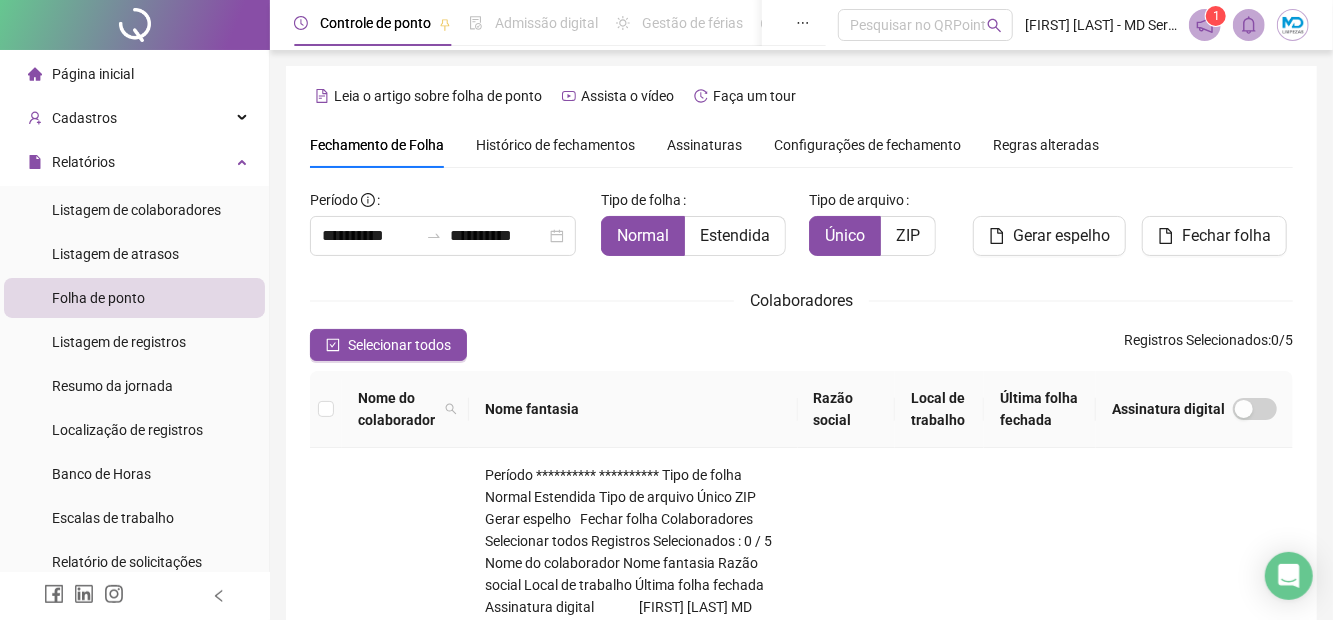 scroll, scrollTop: 99, scrollLeft: 0, axis: vertical 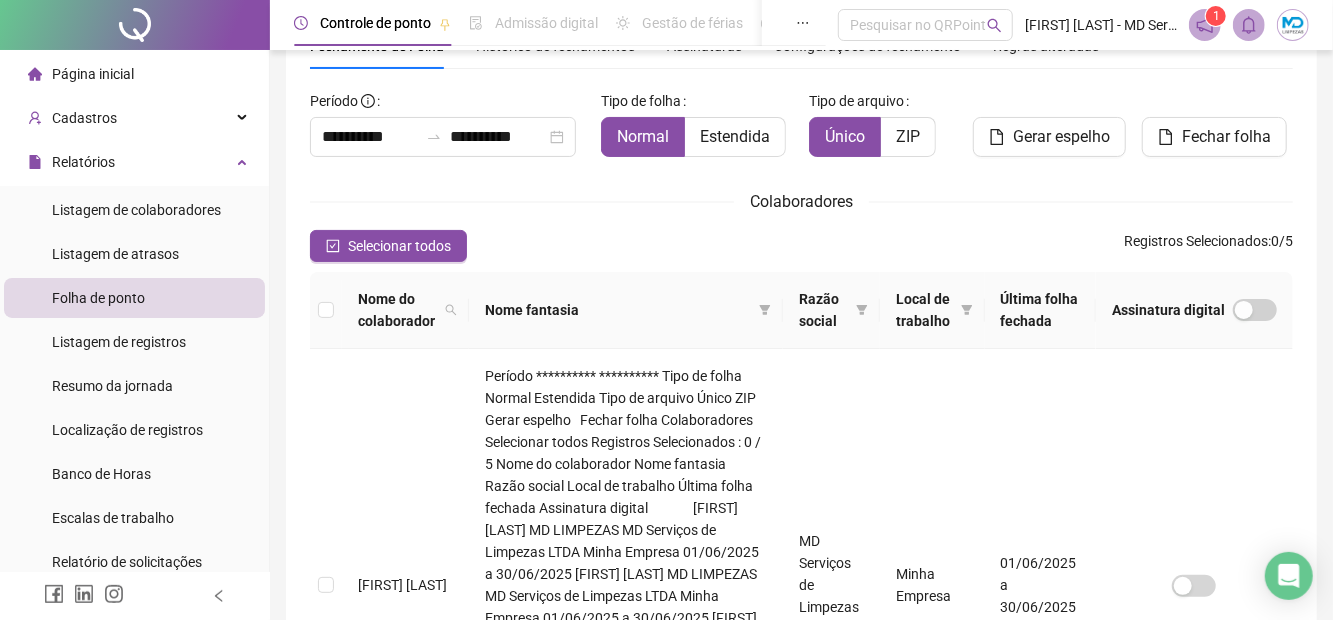 click at bounding box center [326, 585] 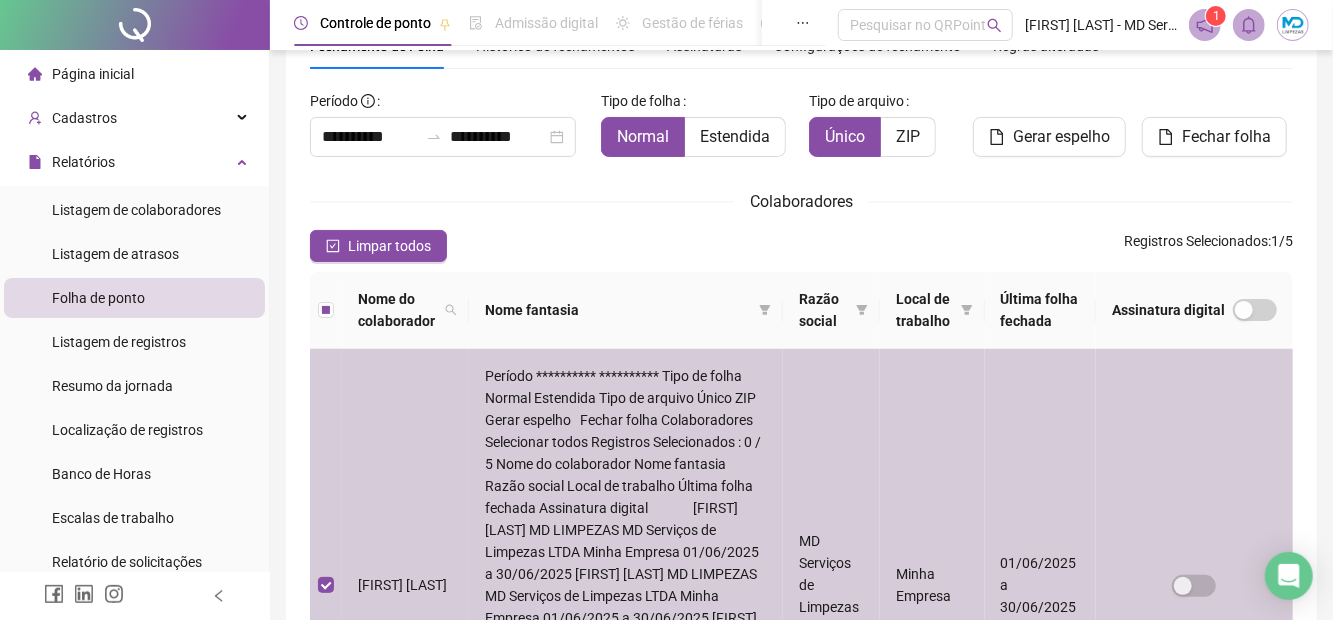 scroll, scrollTop: 65, scrollLeft: 0, axis: vertical 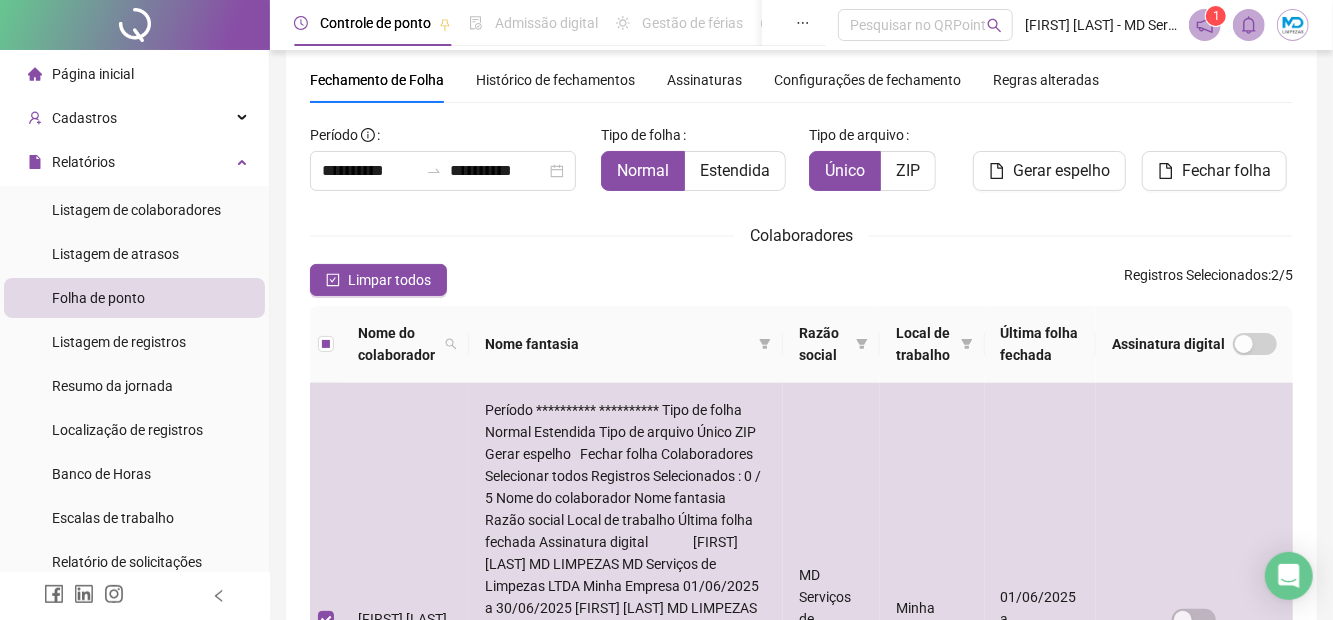 click at bounding box center (326, 1565) 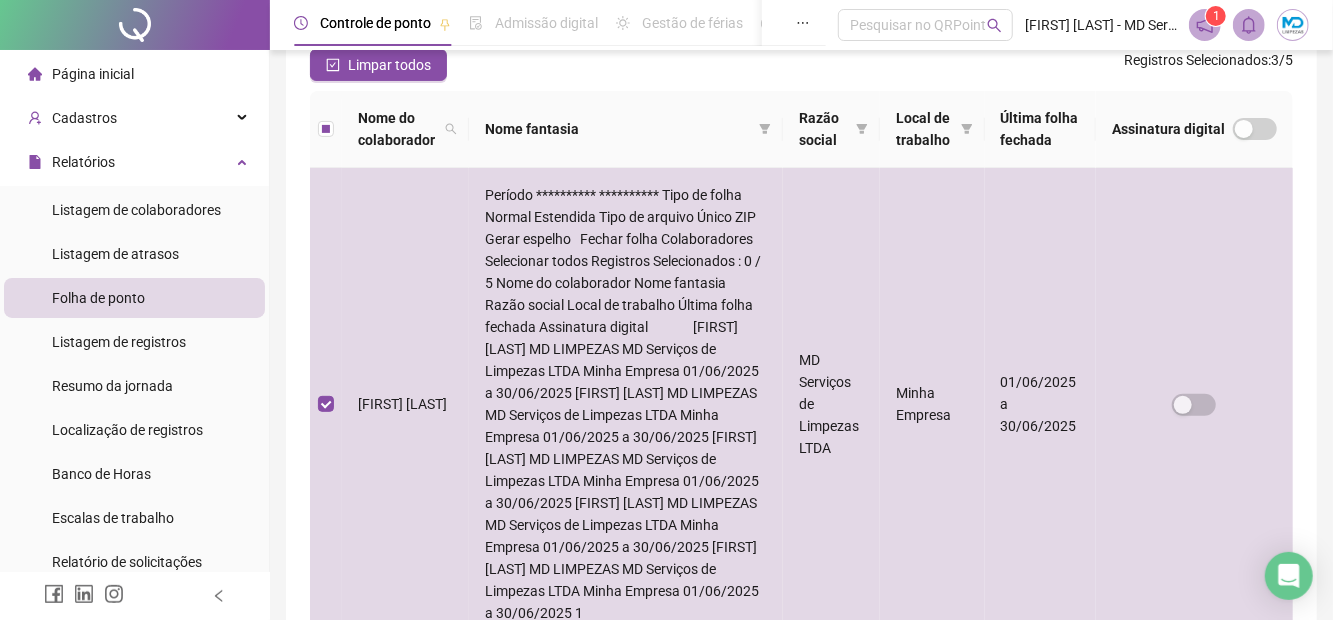 click on "[FIRST] [LAST]" at bounding box center [405, 1823] 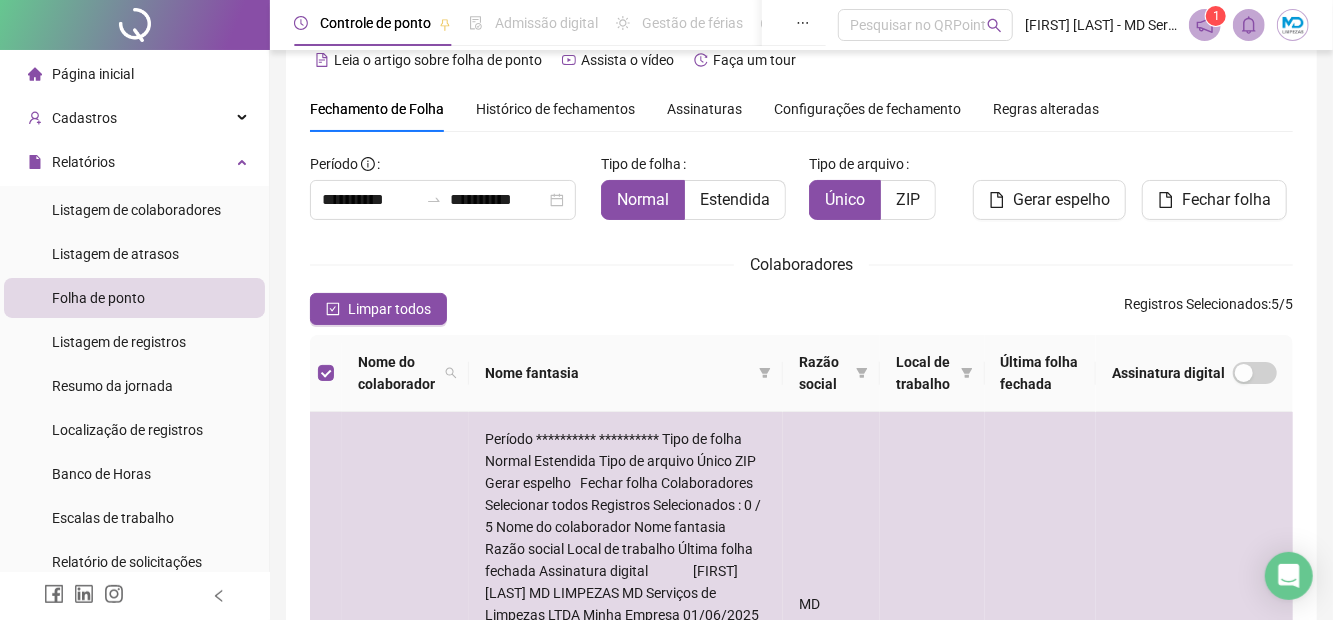 scroll, scrollTop: 36, scrollLeft: 0, axis: vertical 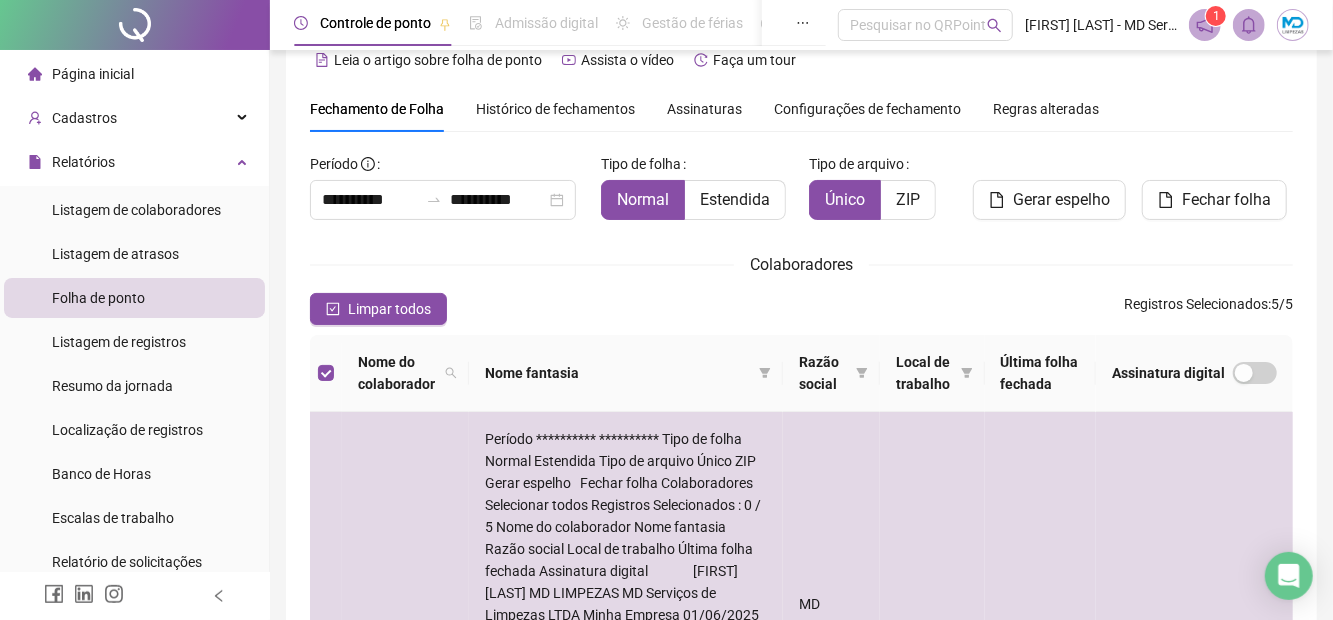 click on "Fechar folha" at bounding box center (1214, 200) 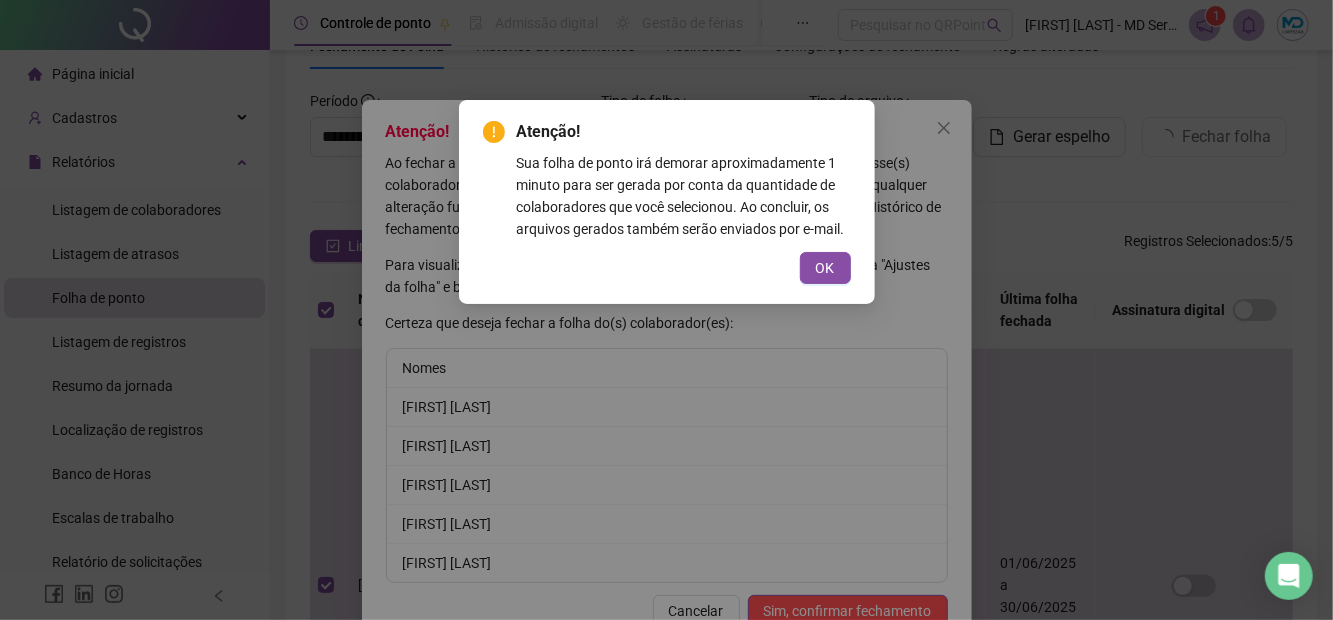 click on "OK" at bounding box center (825, 268) 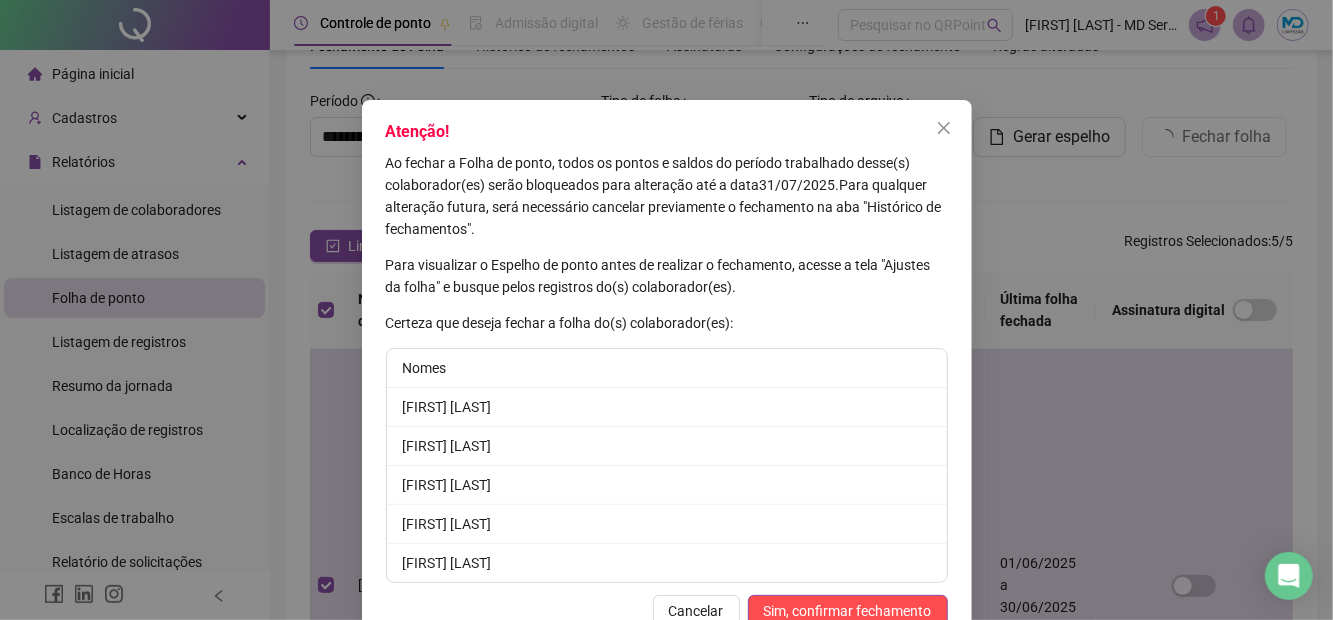 click on "Sim, confirmar fechamento" at bounding box center (848, 611) 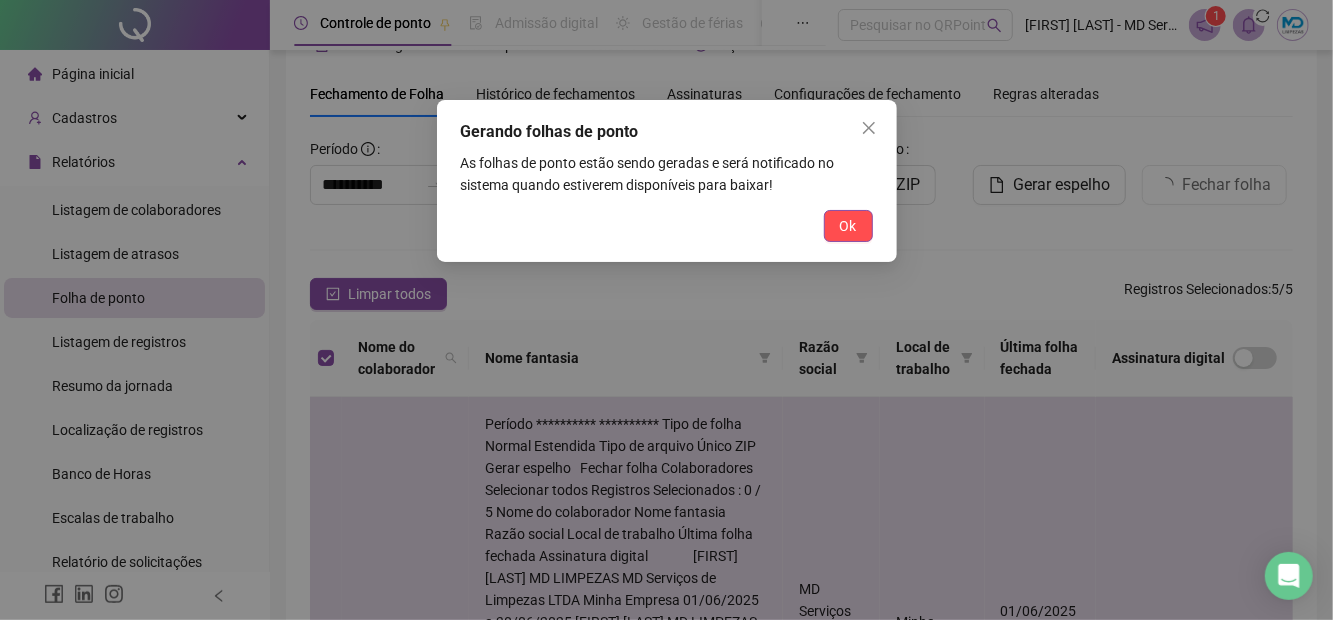 click on "Ok" at bounding box center (848, 226) 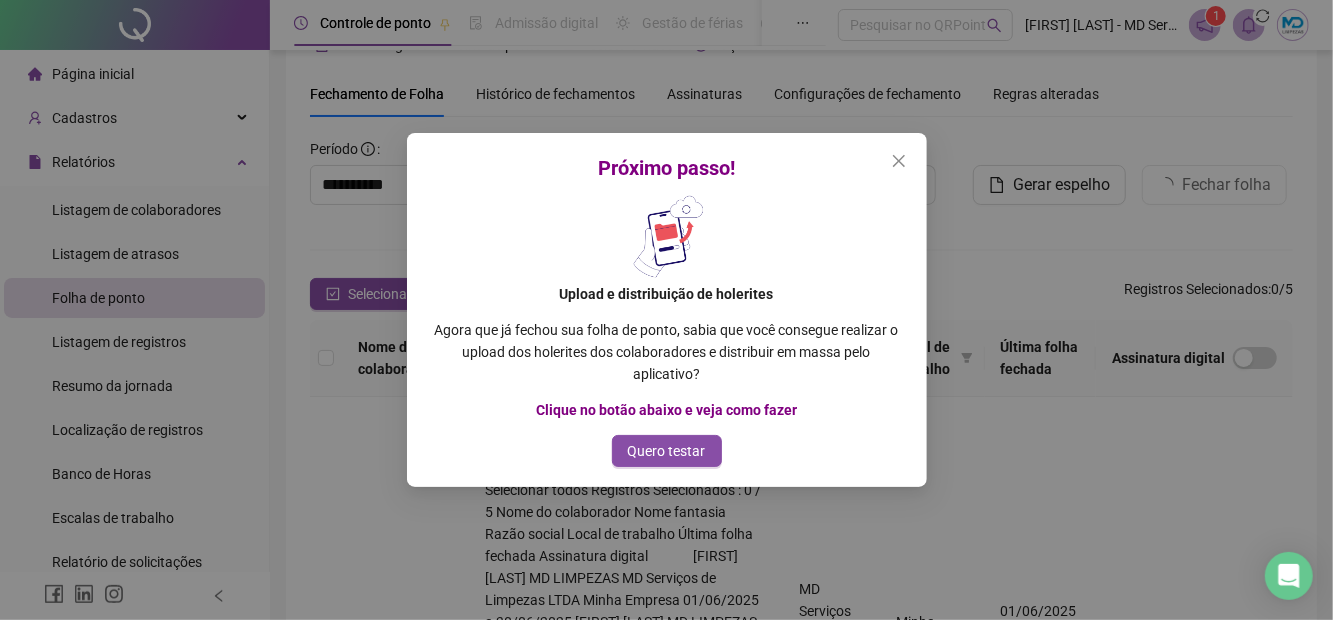 click on "Quero testar" at bounding box center [667, 451] 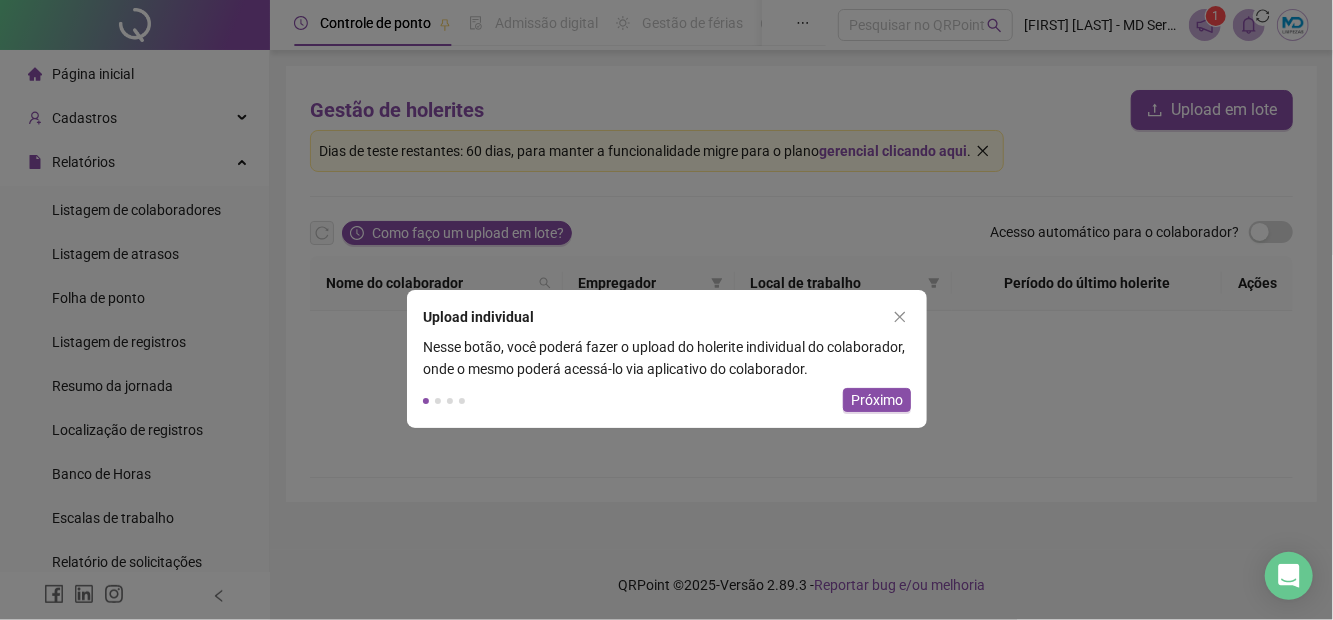 scroll, scrollTop: 0, scrollLeft: 0, axis: both 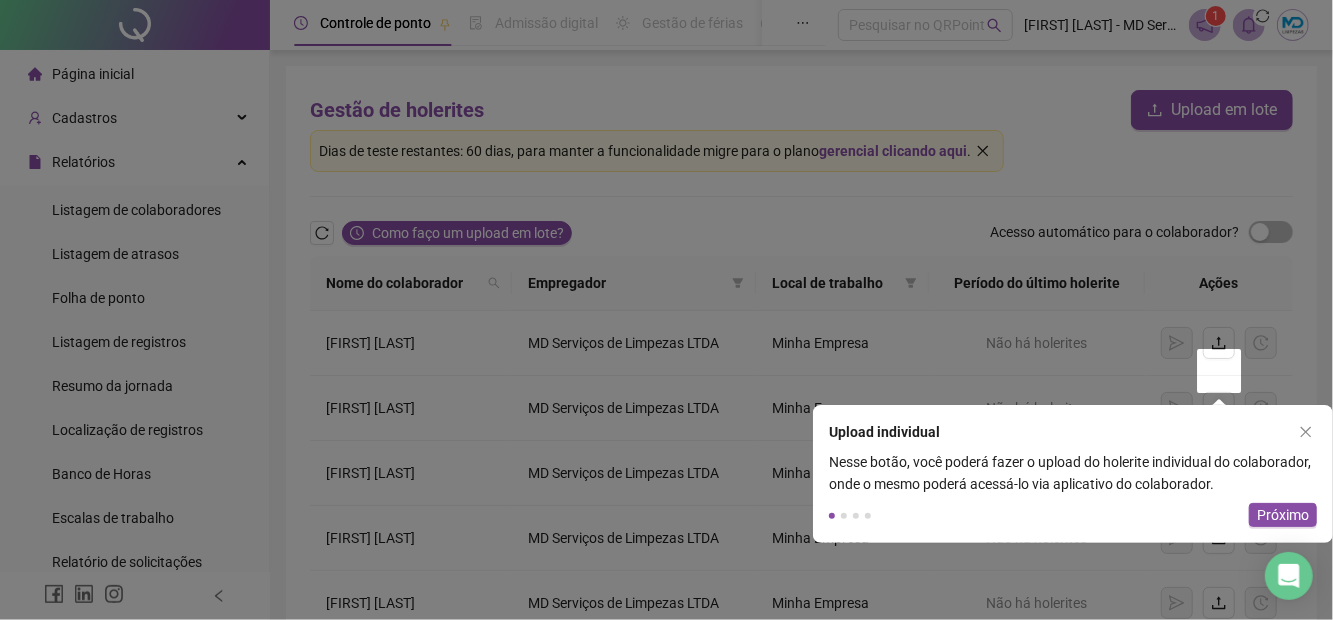 click on "Próximo" at bounding box center [1283, 515] 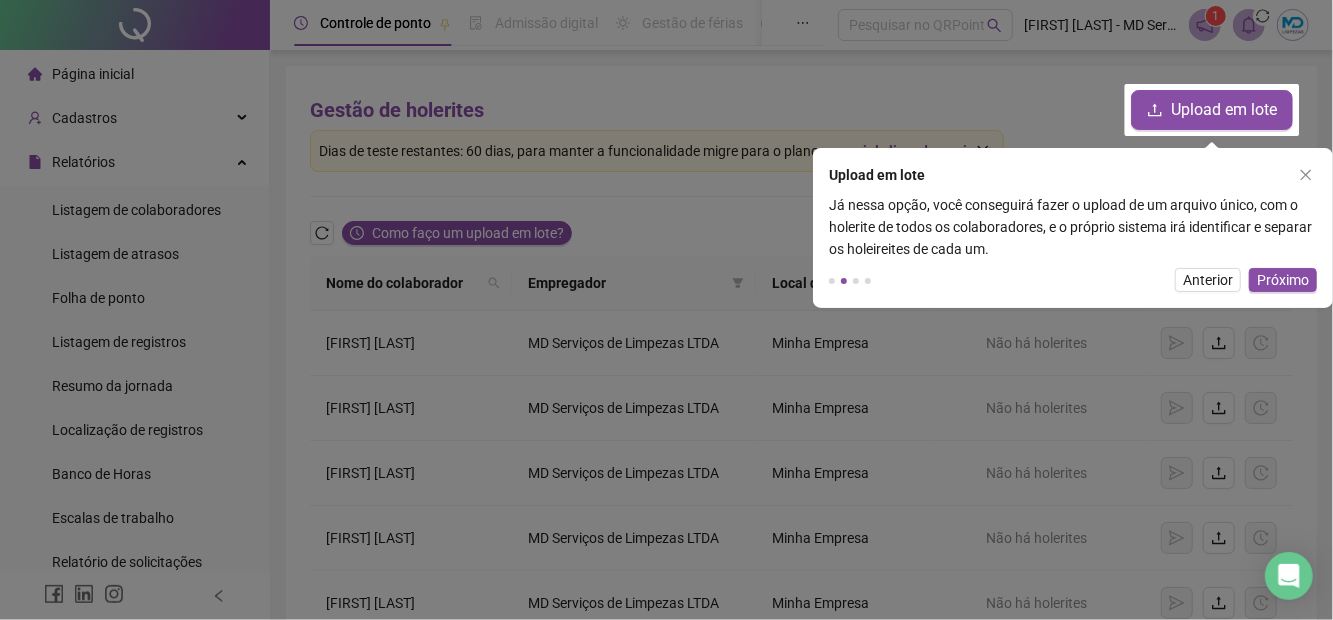 click on "Próximo" at bounding box center (1283, 280) 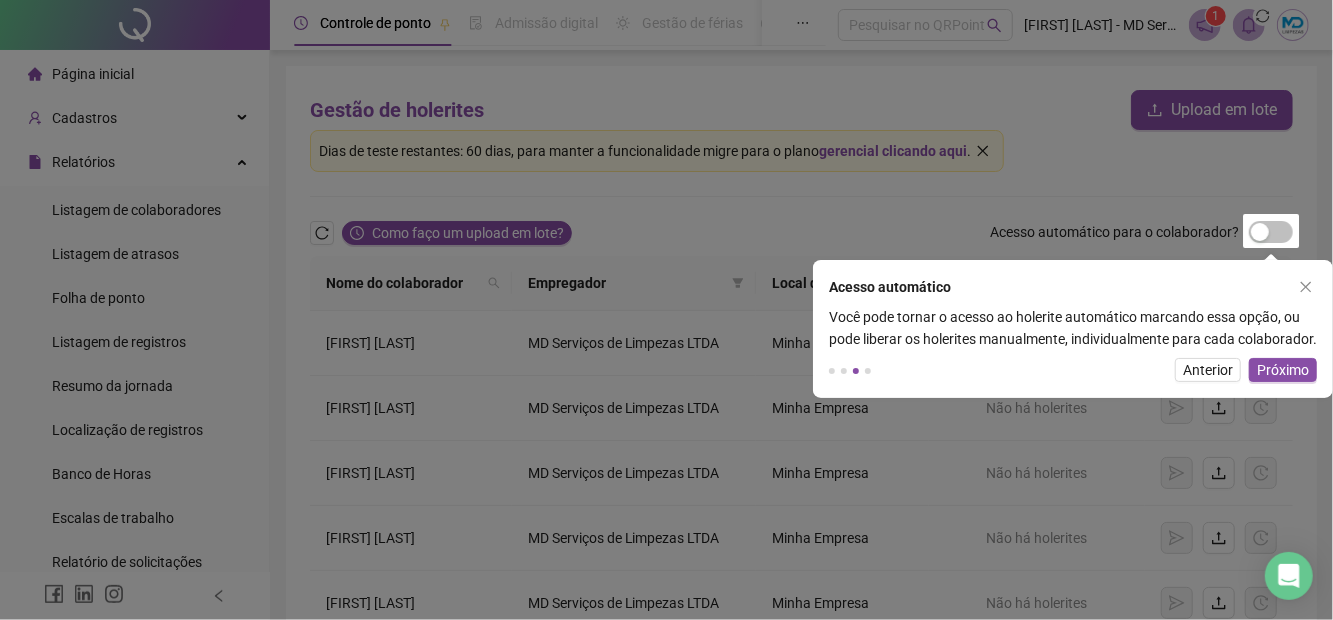 click on "Próximo" at bounding box center [1283, 370] 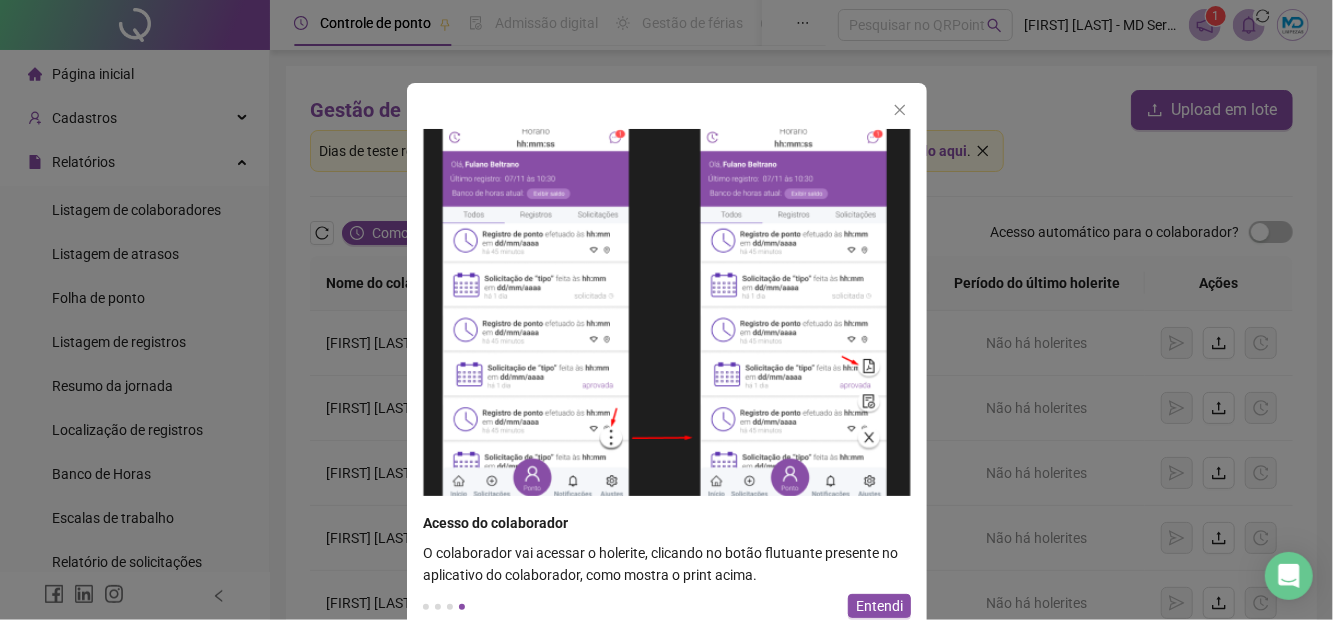 click on "Entendi" at bounding box center (879, 606) 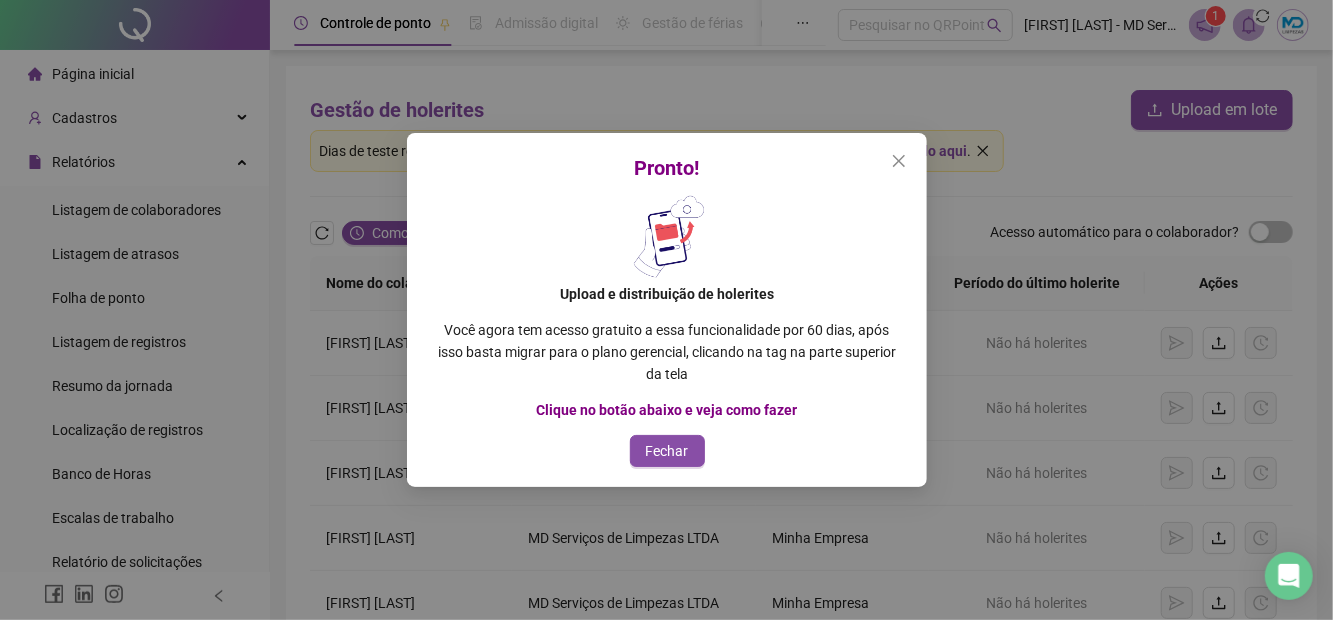 click on "Pronto! Upload e distribuição de holerites Você agora tem acesso gratuito a essa funcionalidade por 60 dias, após isso basta migrar para o plano gerencial, clicando na tag na parte superior da tela Clique no botão abaixo e veja como fazer Fechar" at bounding box center [666, 310] 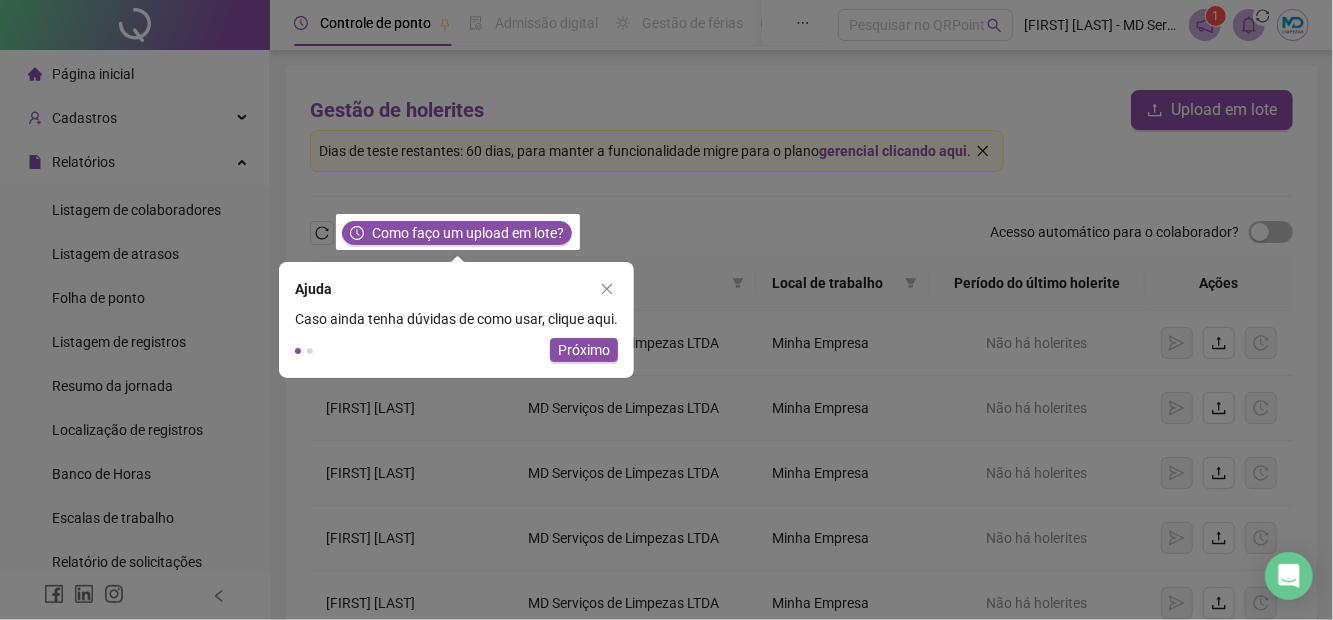 click on "Próximo" at bounding box center [584, 350] 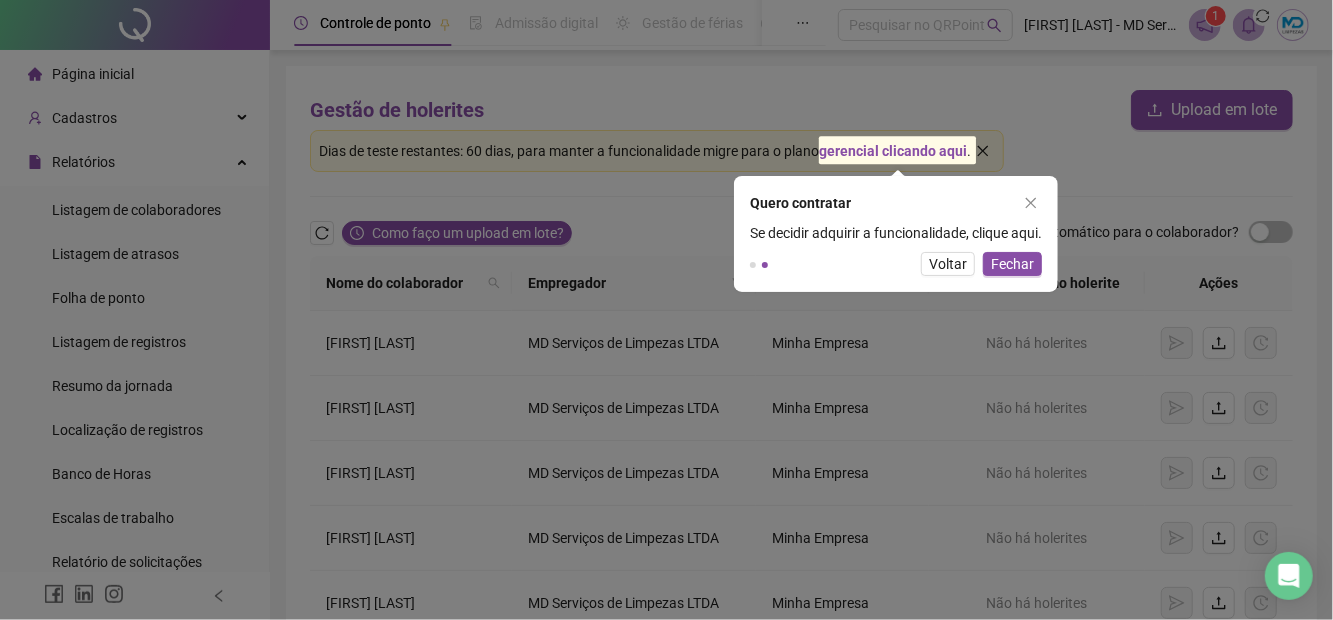 click on "Se decidir adquirir a funcionalidade, clique aqui." at bounding box center (896, 233) 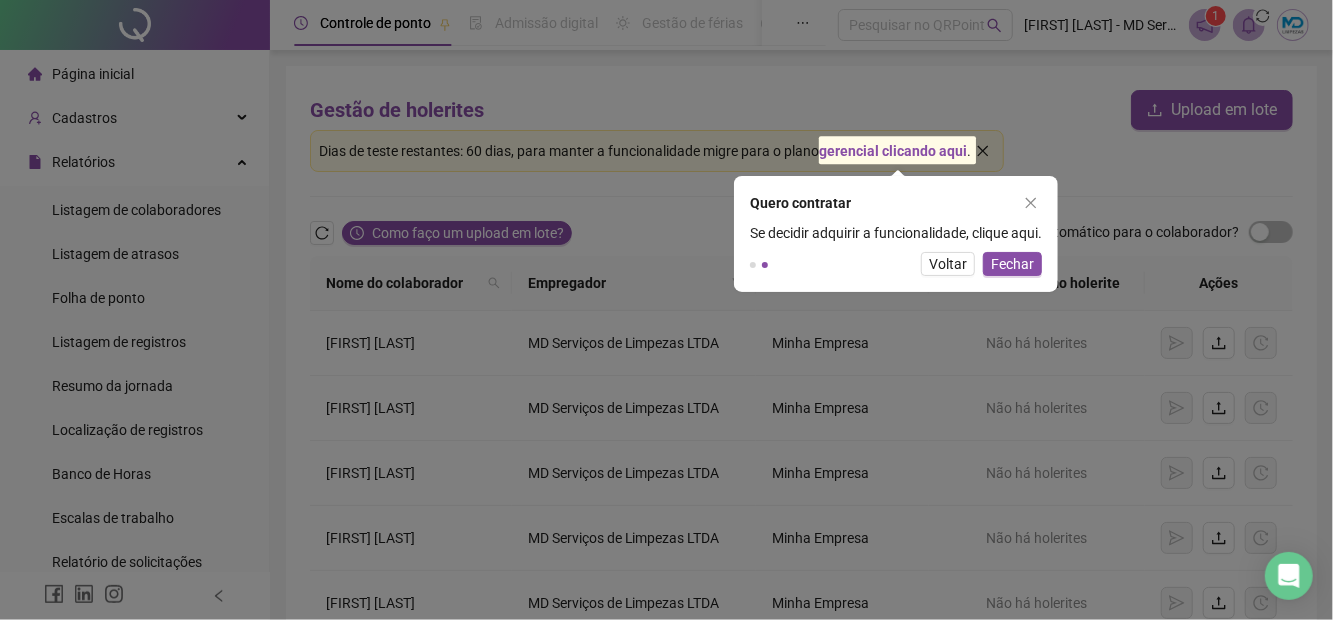 click on "Fechar" at bounding box center (1012, 264) 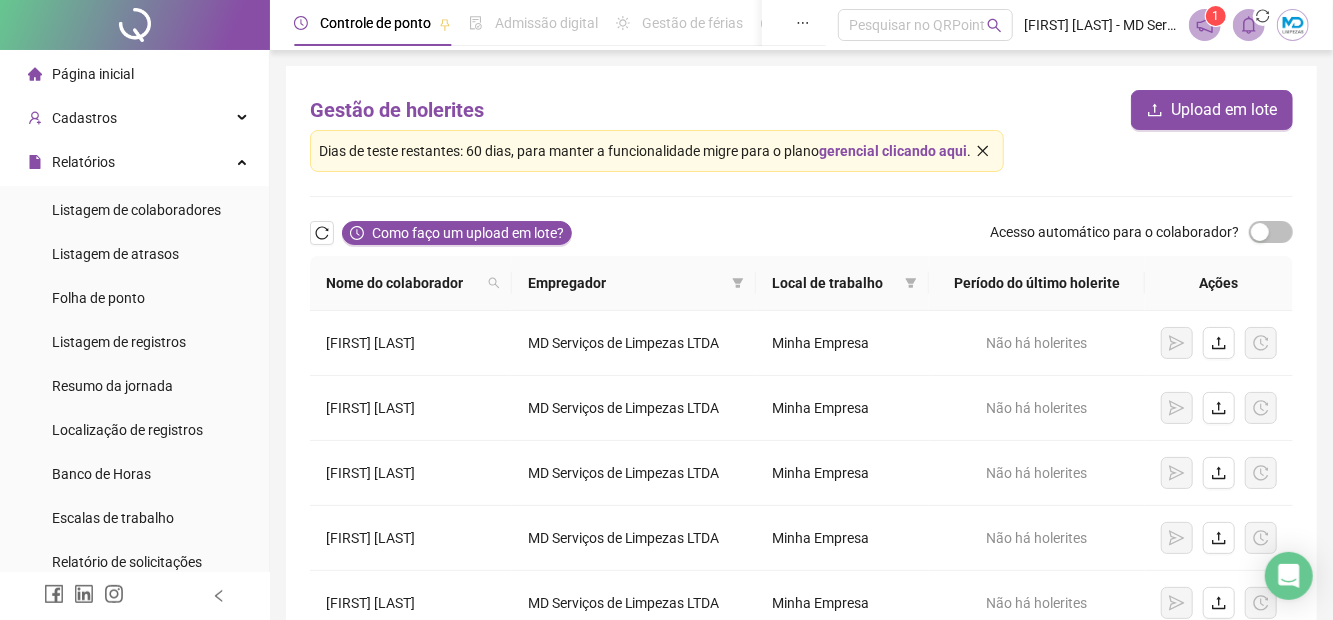 click 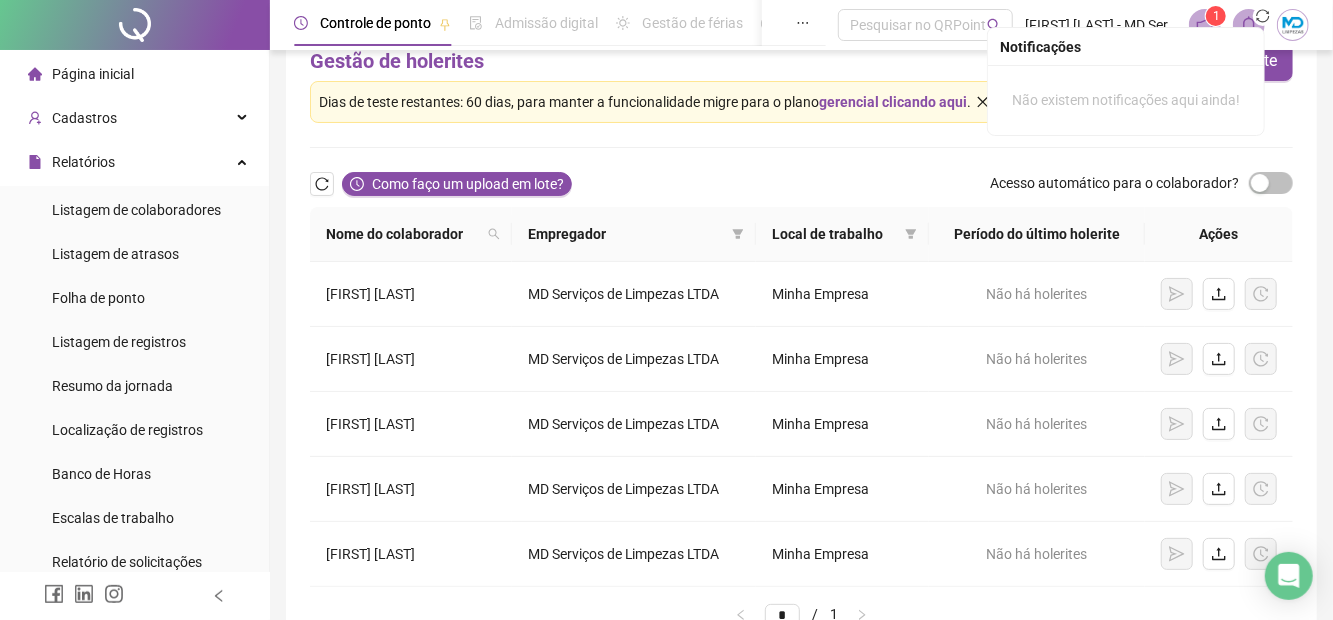scroll, scrollTop: 0, scrollLeft: 0, axis: both 